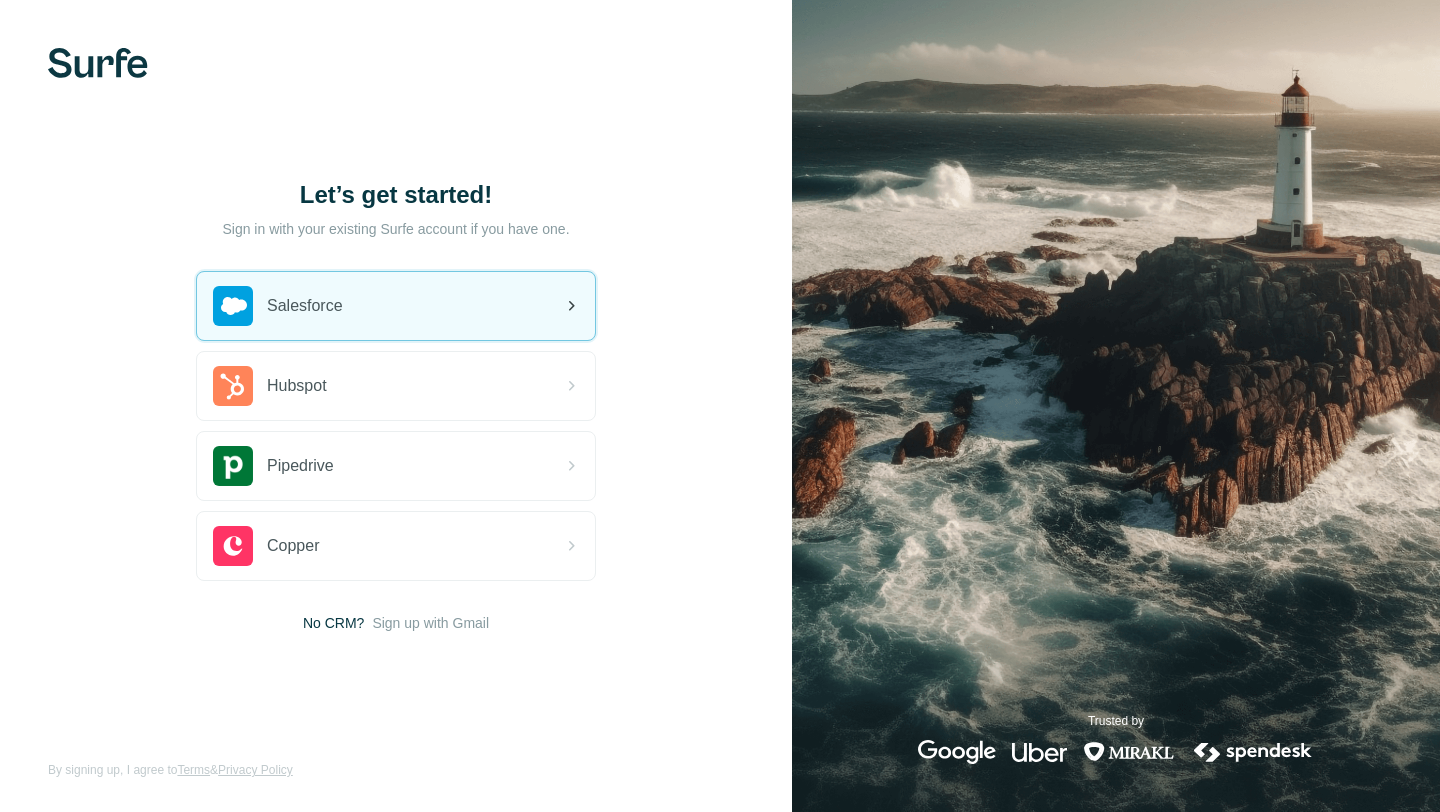 scroll, scrollTop: 0, scrollLeft: 0, axis: both 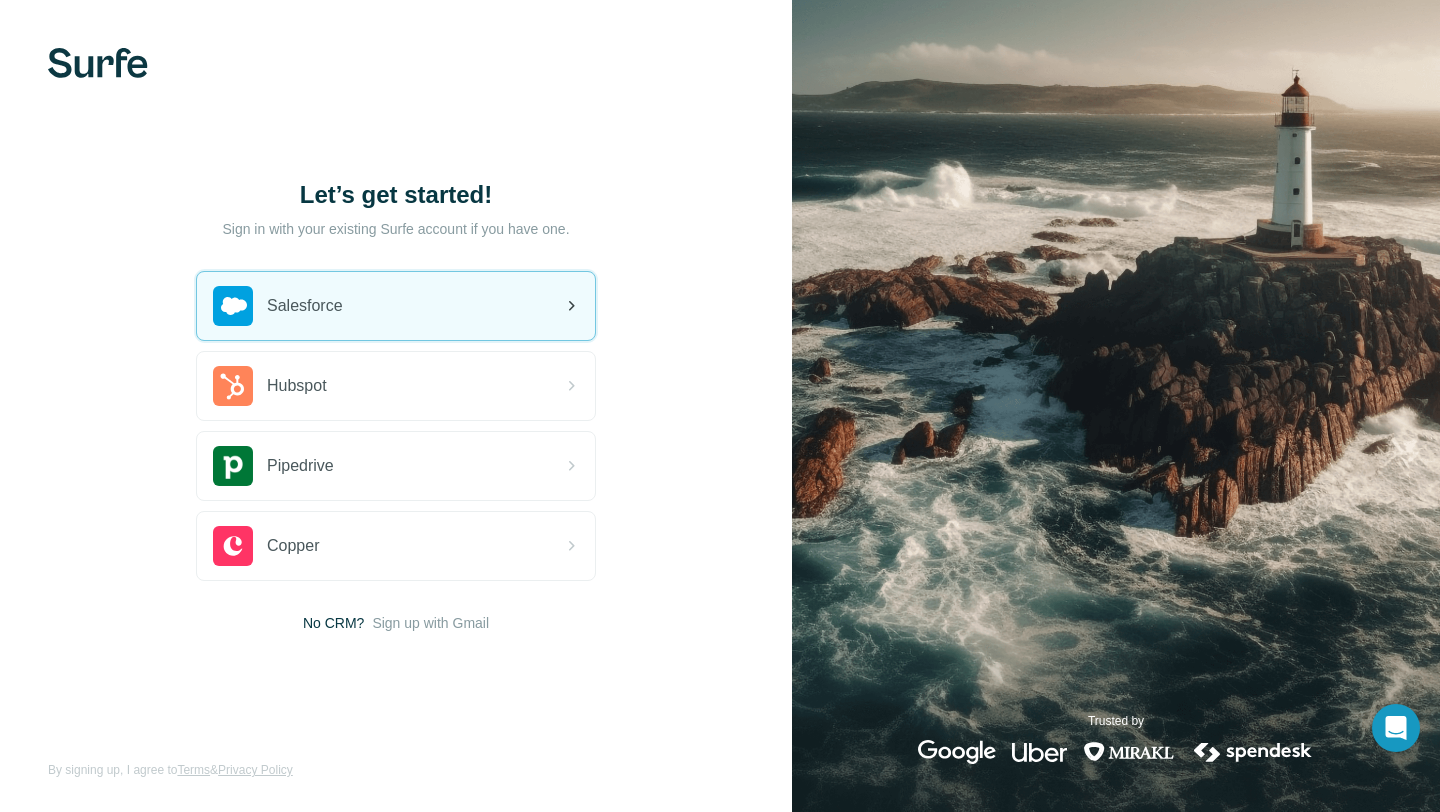click on "Salesforce" at bounding box center (396, 306) 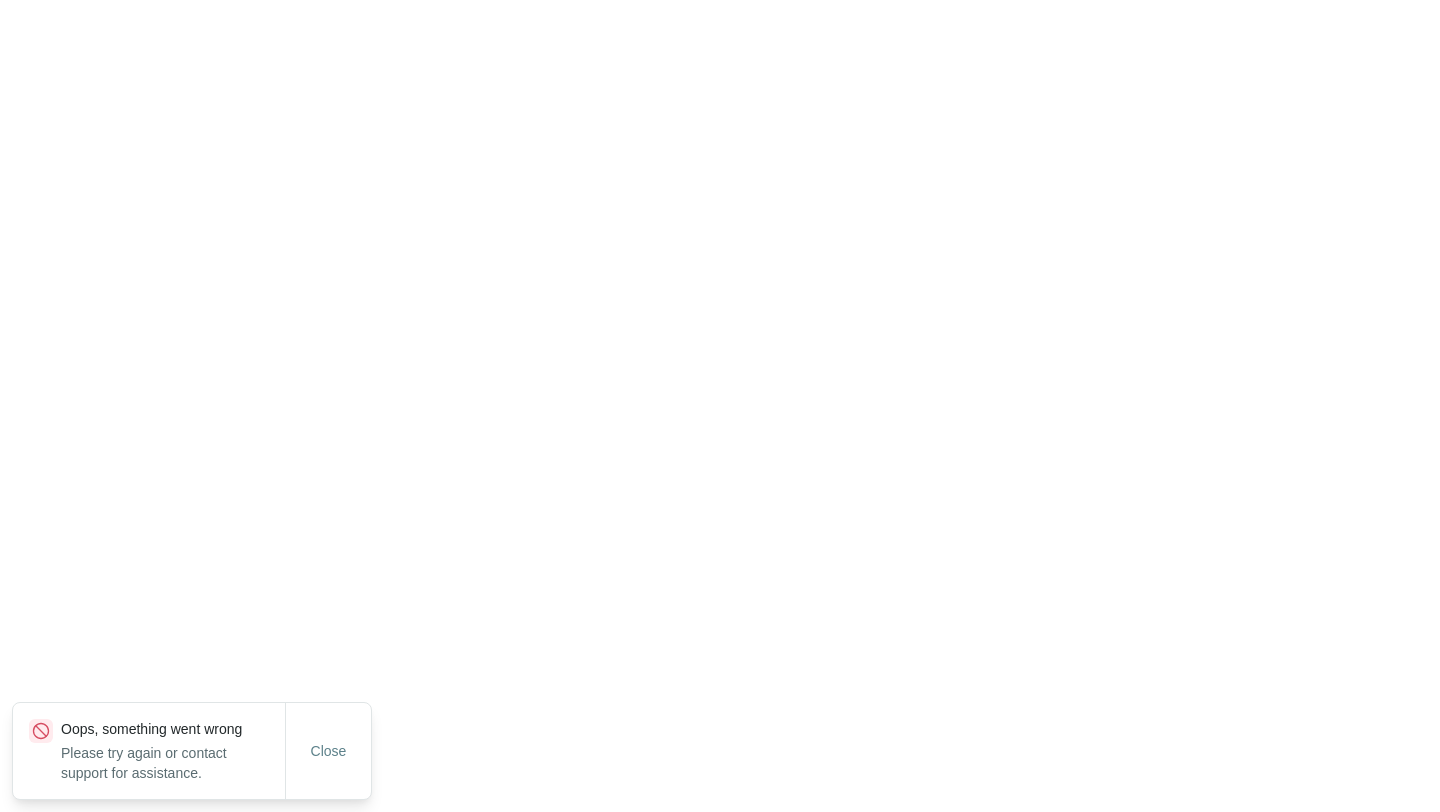 scroll, scrollTop: 0, scrollLeft: 0, axis: both 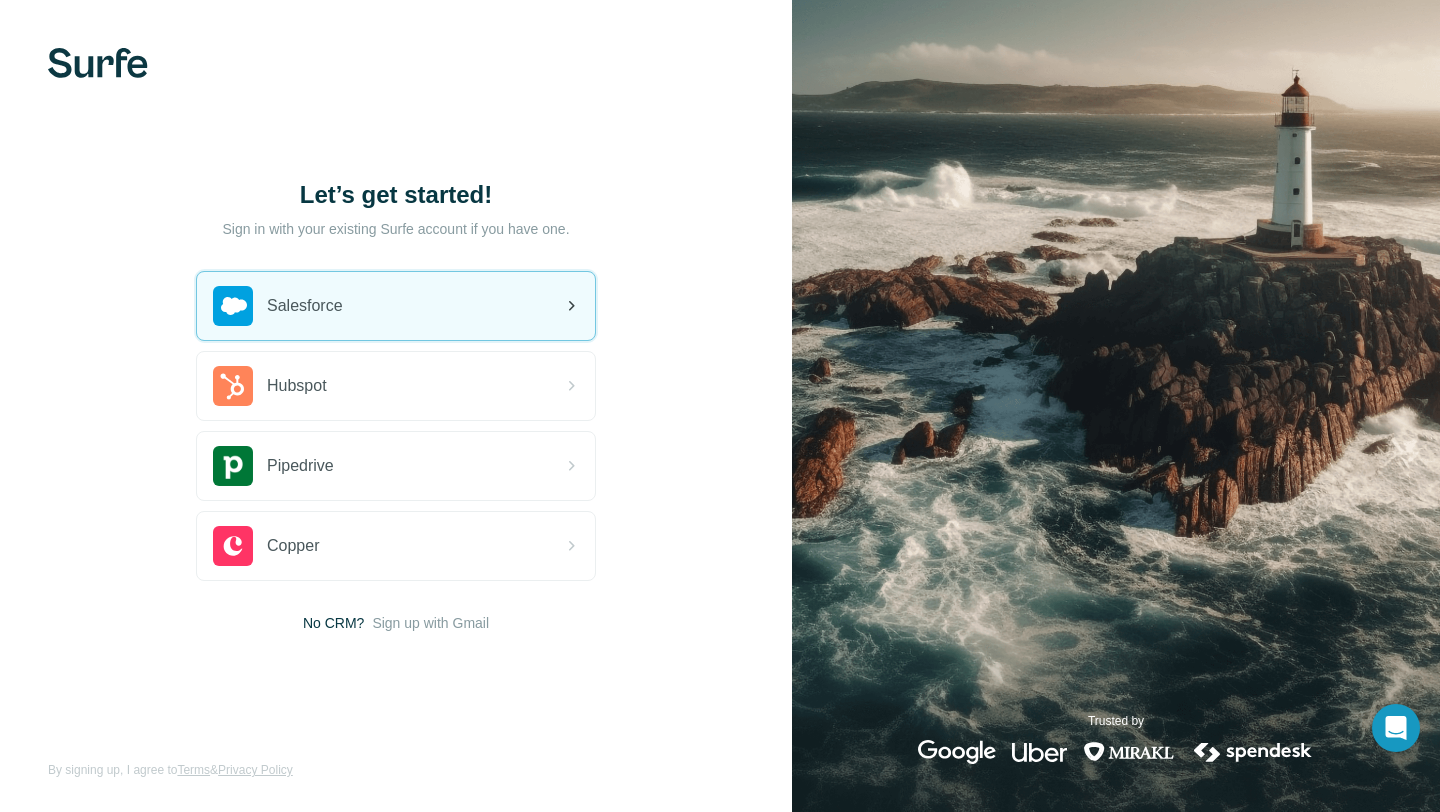 click on "Salesforce" at bounding box center [396, 306] 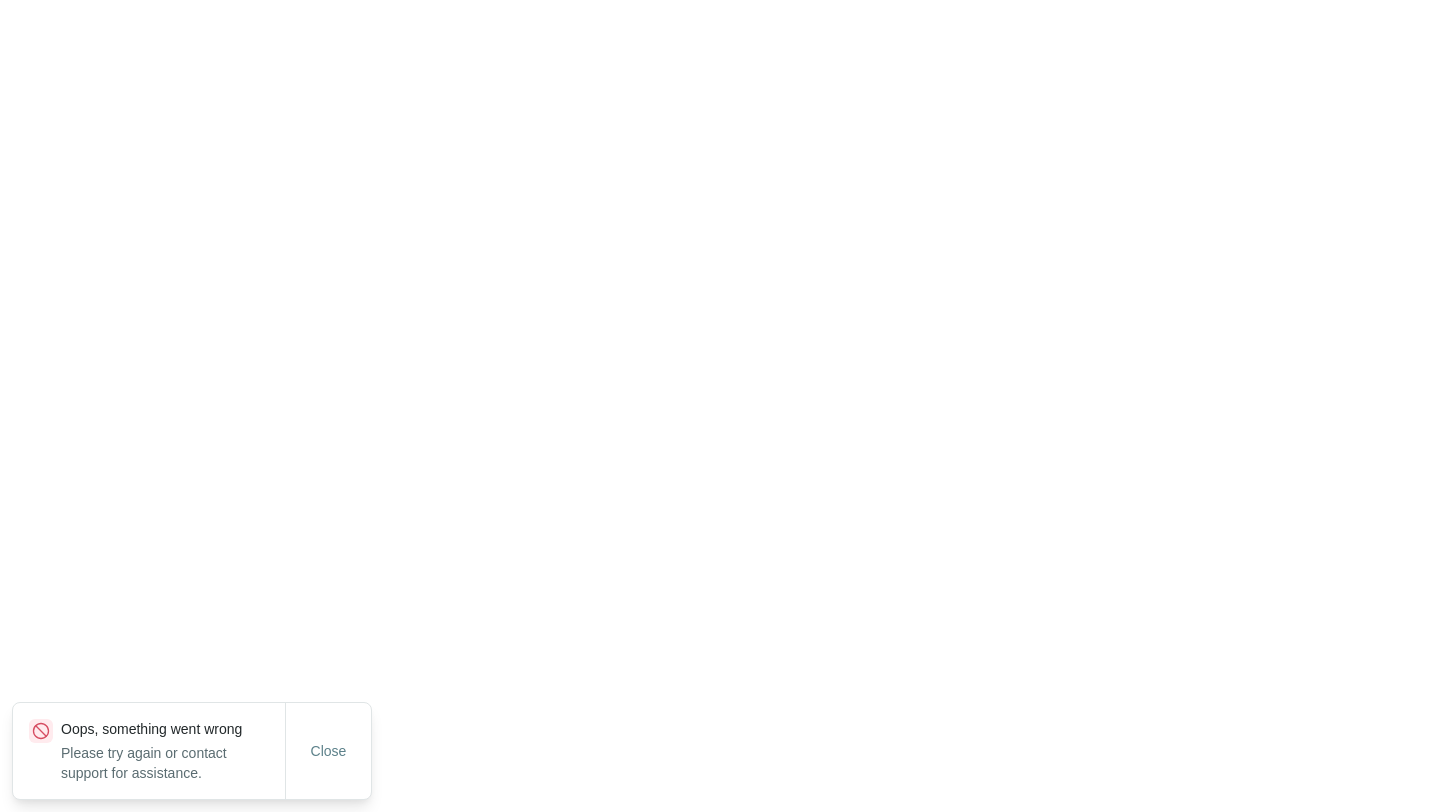 scroll, scrollTop: 0, scrollLeft: 0, axis: both 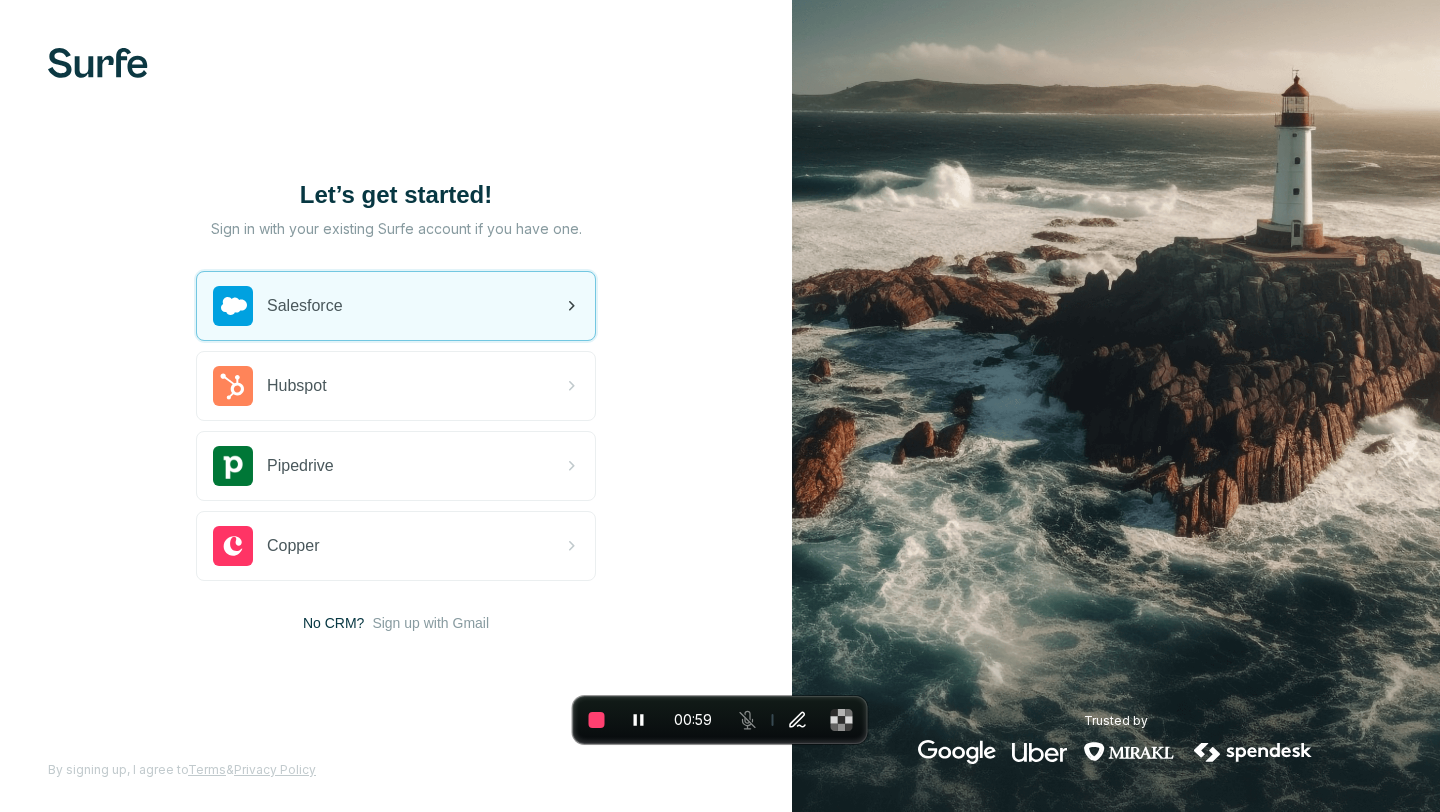click on "Salesforce" at bounding box center [278, 306] 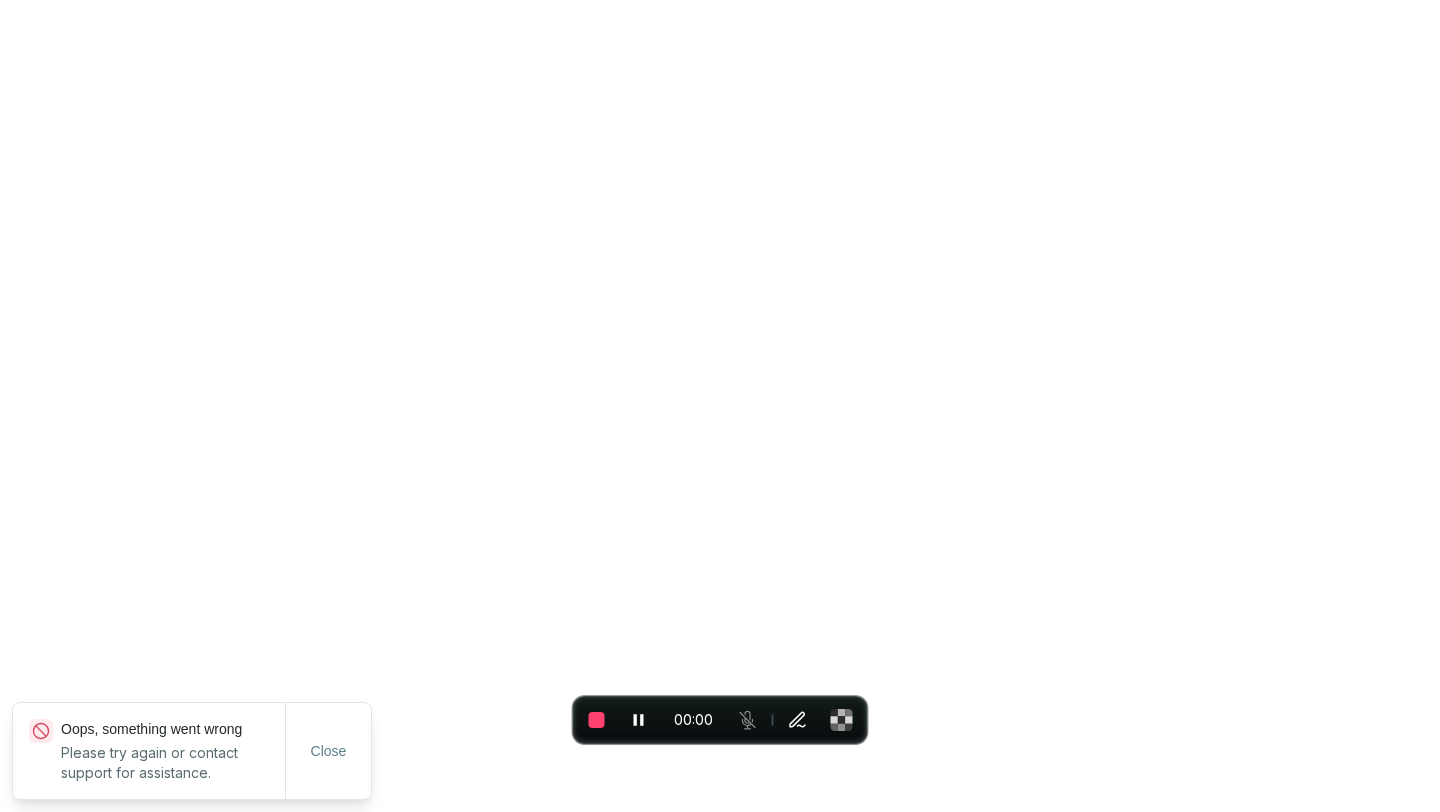scroll, scrollTop: 0, scrollLeft: 0, axis: both 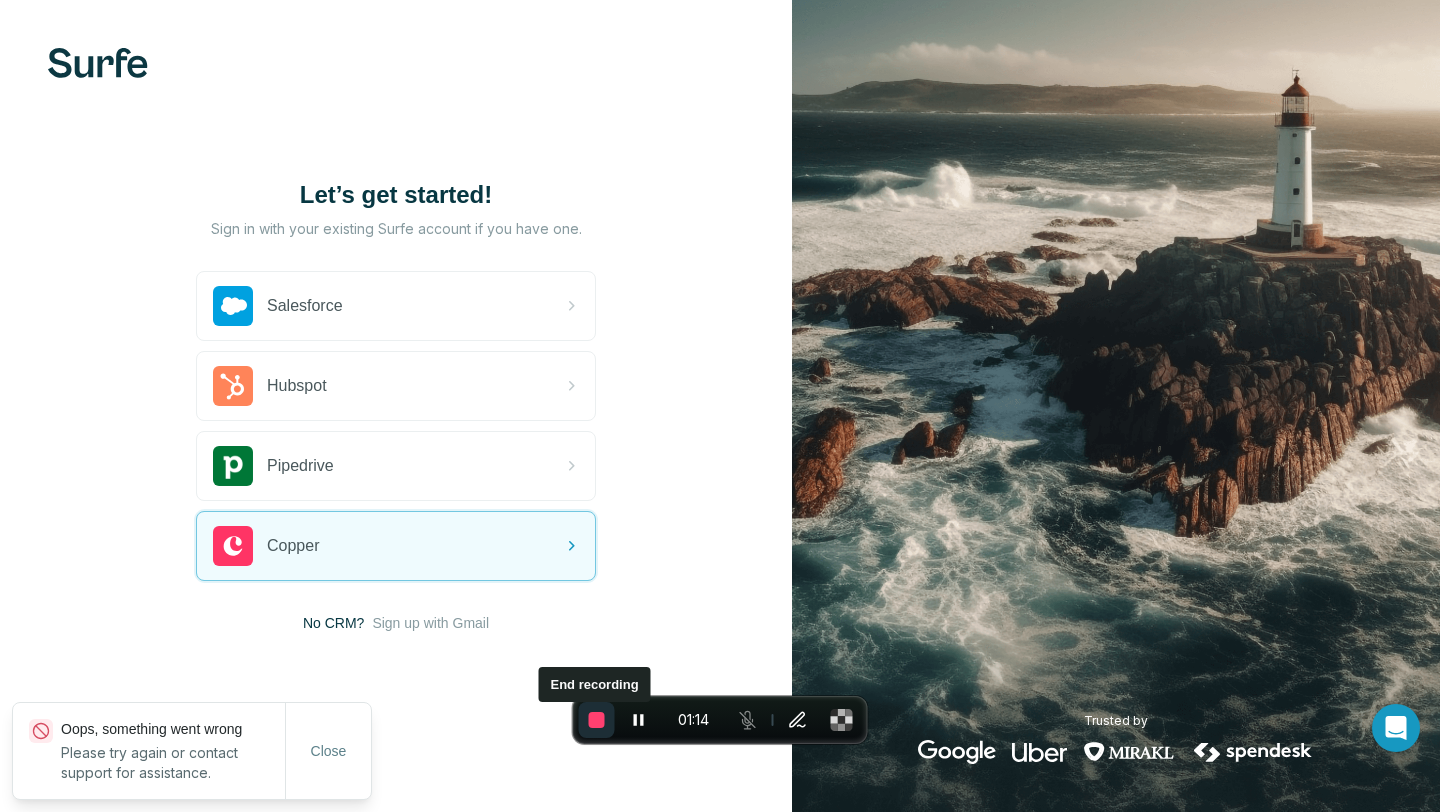 click at bounding box center (597, 720) 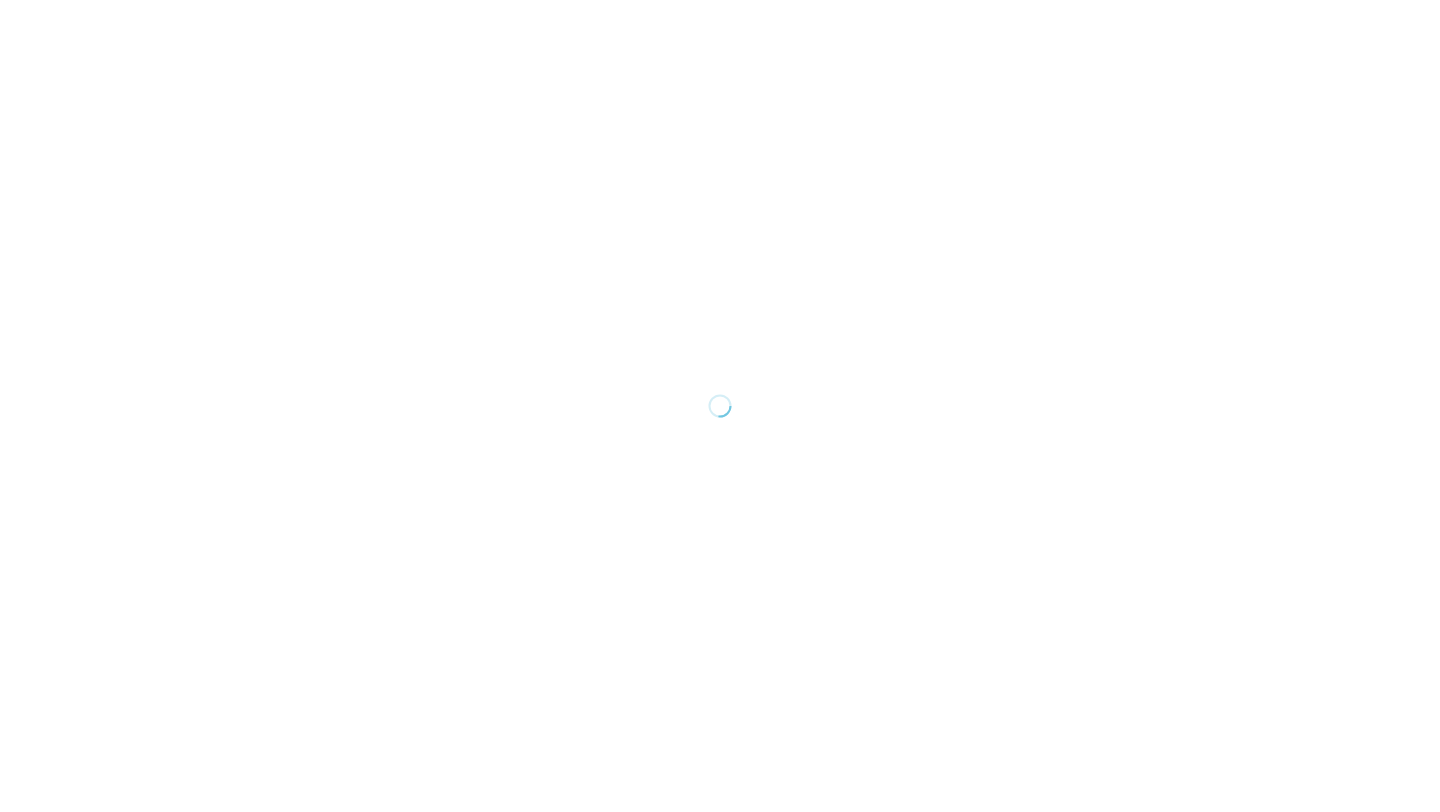 scroll, scrollTop: 0, scrollLeft: 0, axis: both 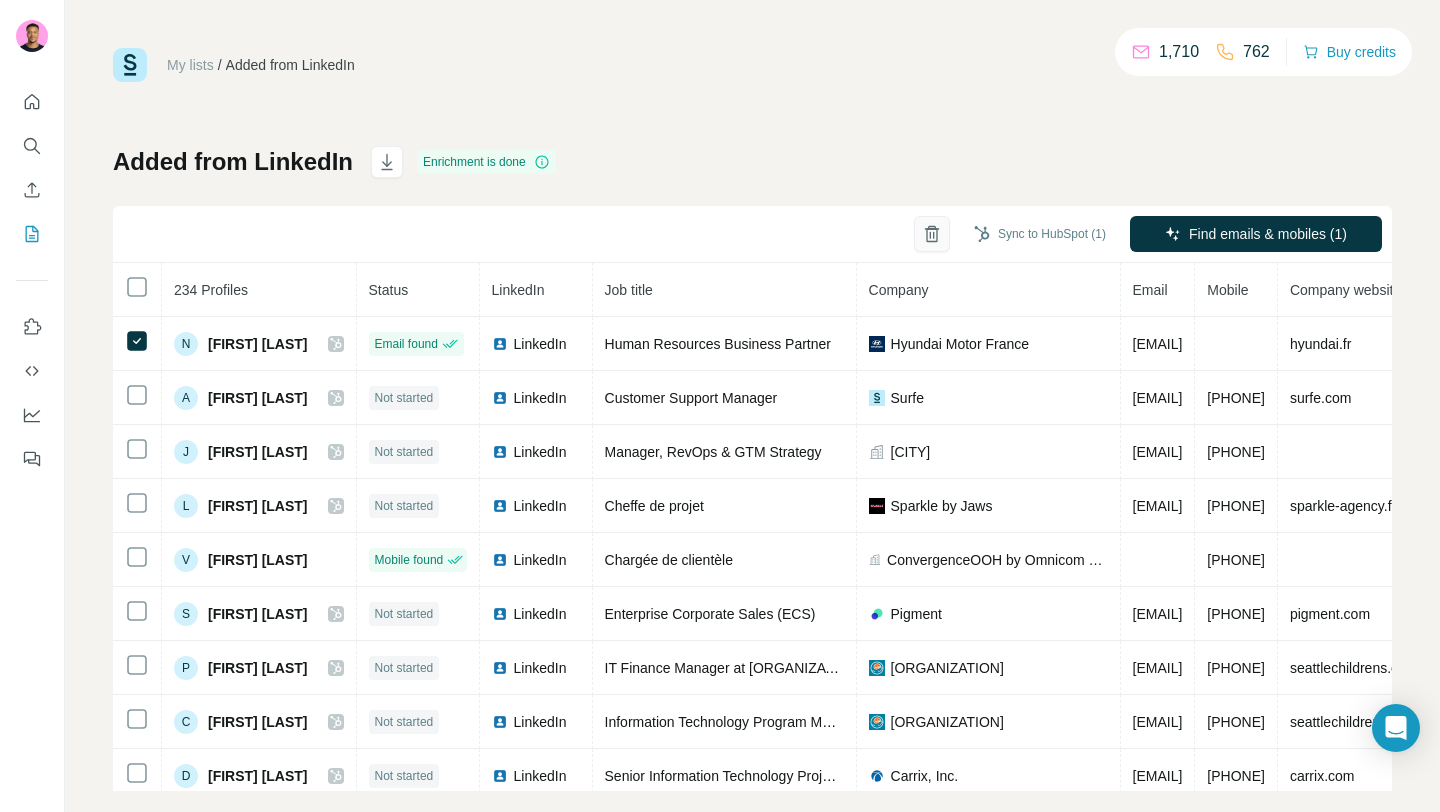 click 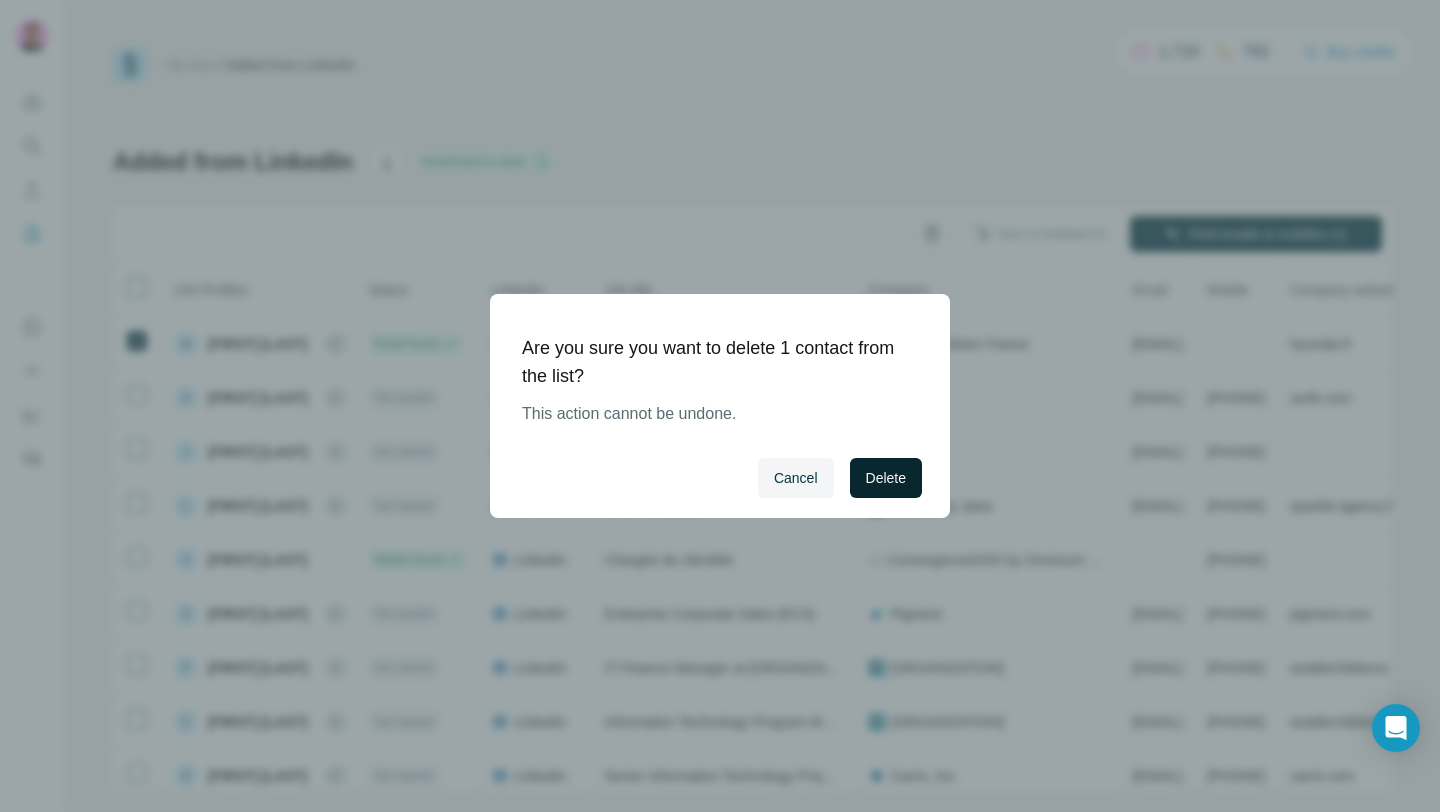 click on "Delete" at bounding box center (886, 478) 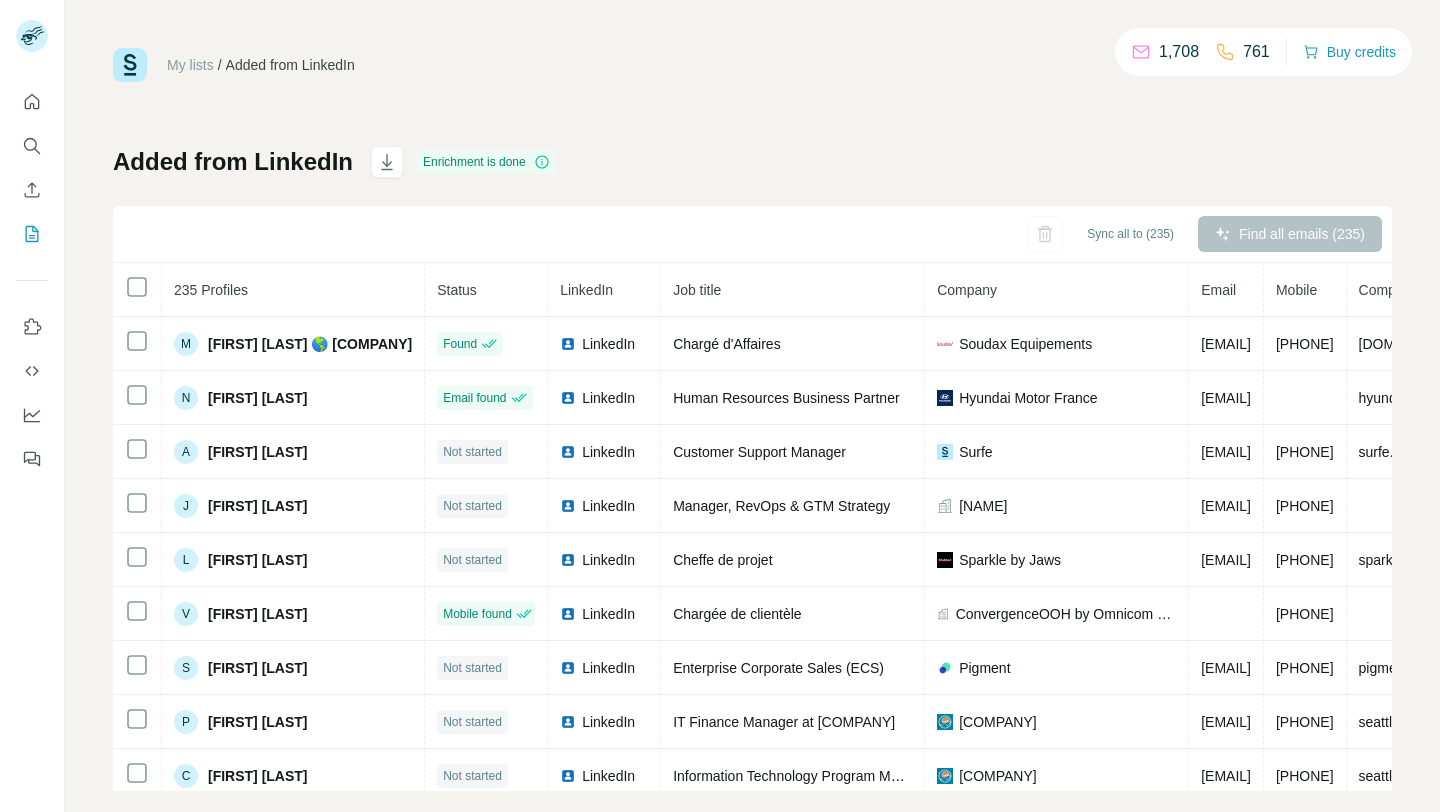 scroll, scrollTop: 0, scrollLeft: 0, axis: both 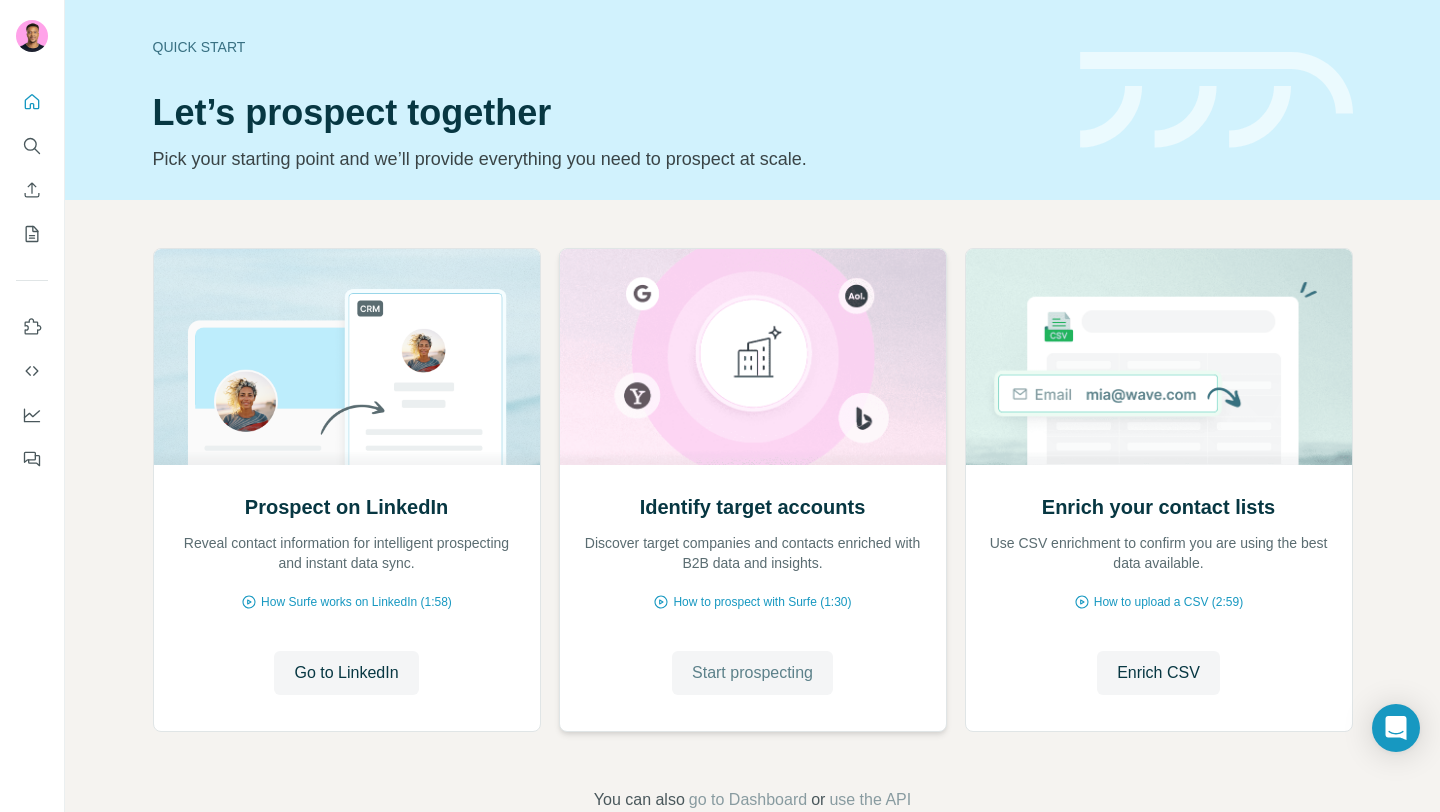 click on "Start prospecting" at bounding box center [752, 673] 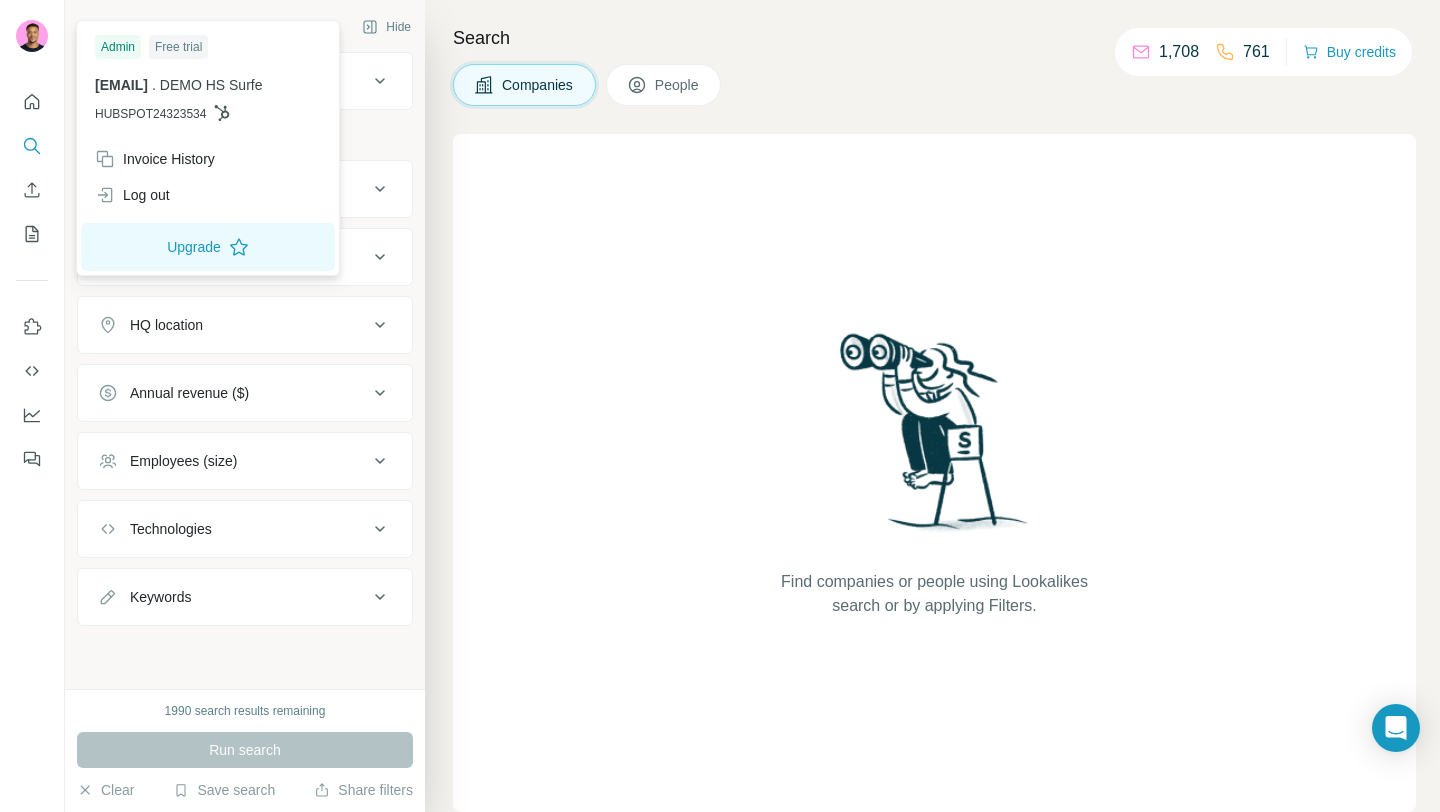 click at bounding box center (32, 36) 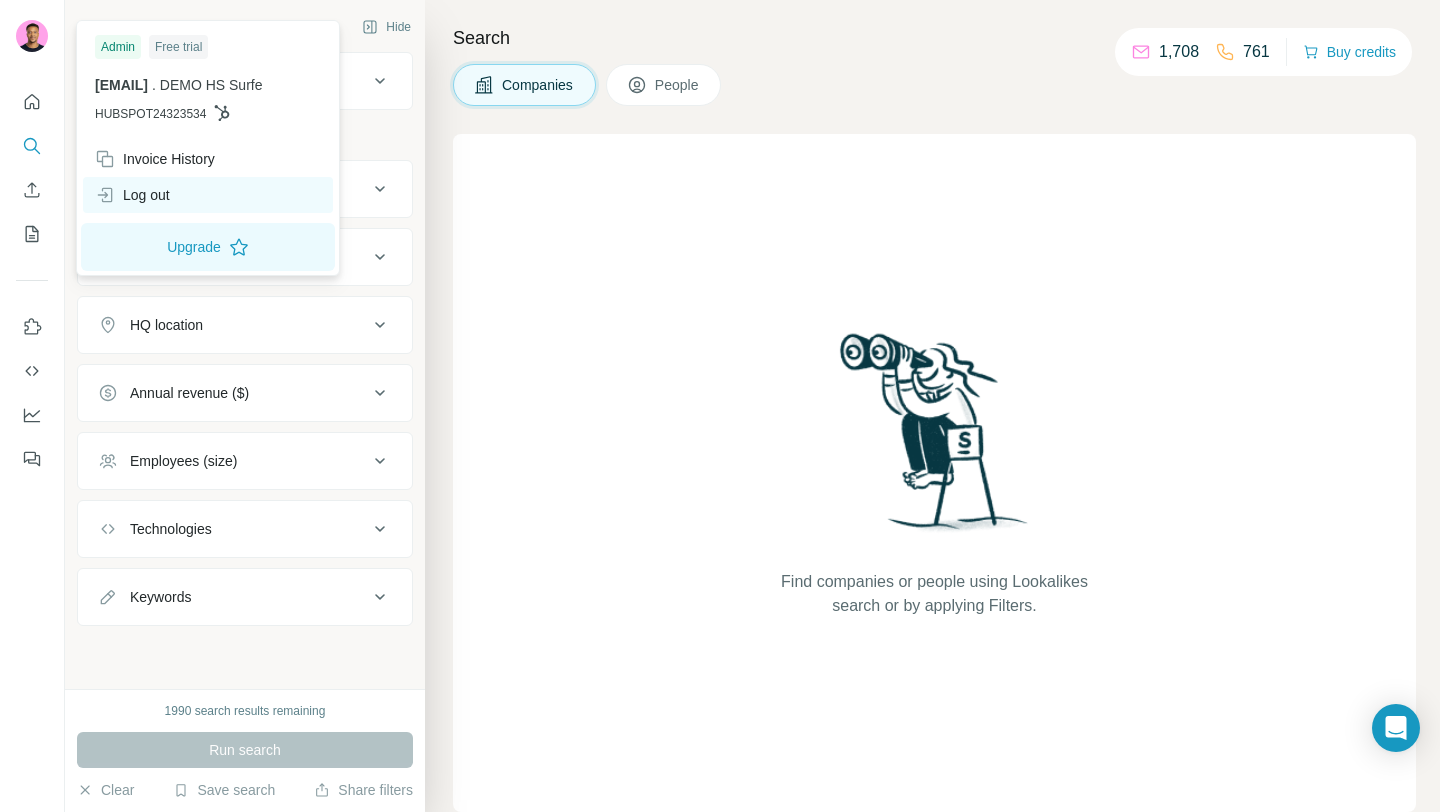 click on "Log out" at bounding box center [208, 195] 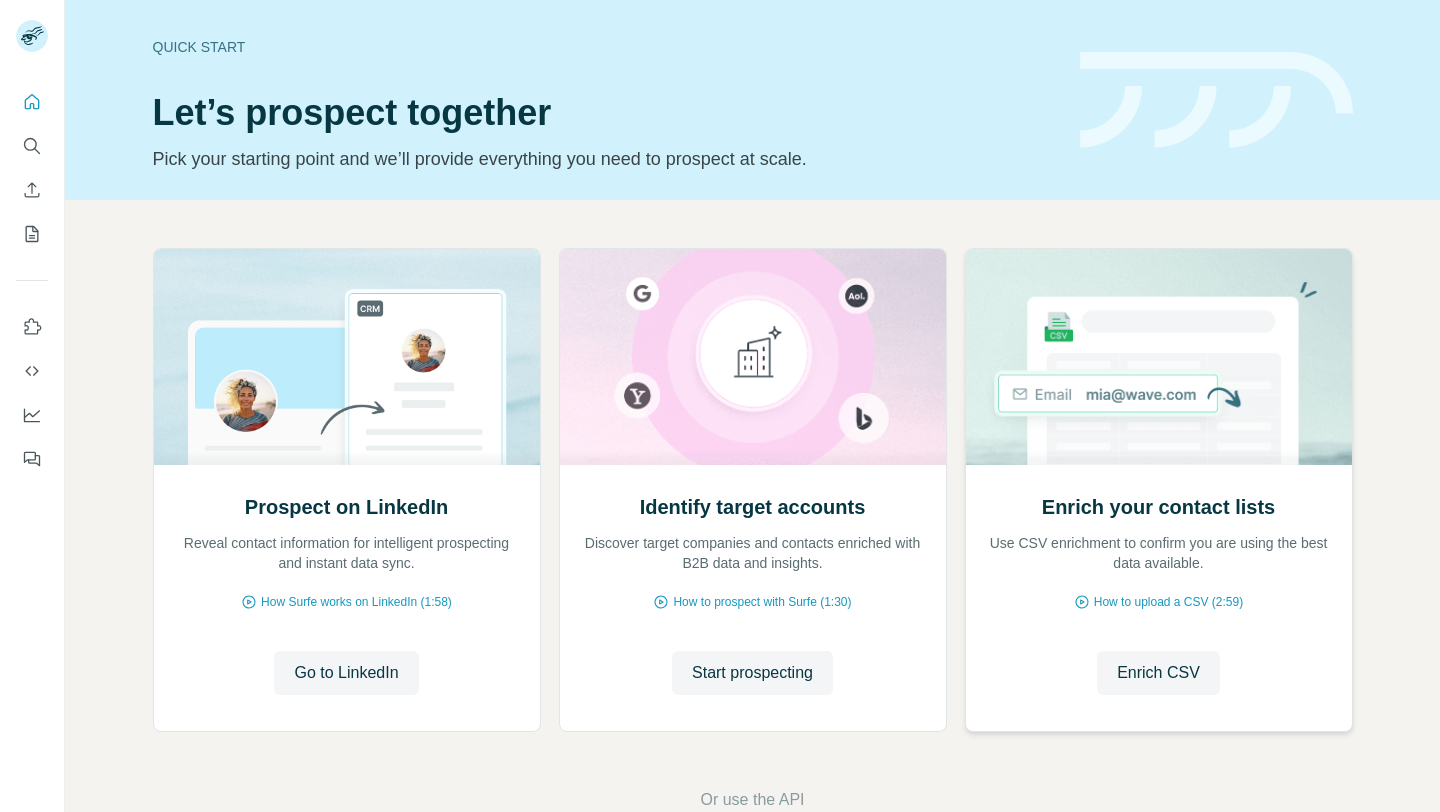 scroll, scrollTop: 0, scrollLeft: 0, axis: both 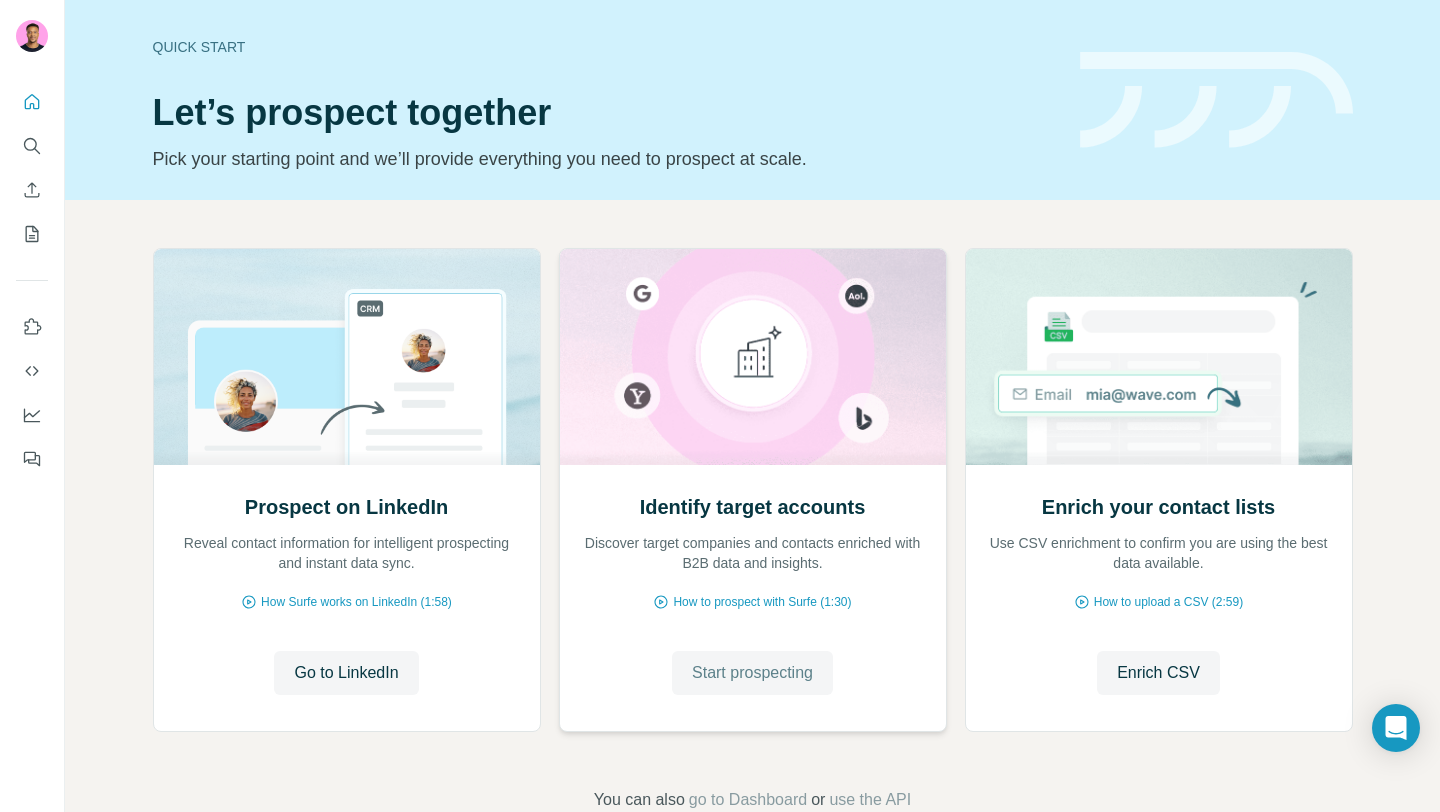 click on "Start prospecting" at bounding box center [752, 673] 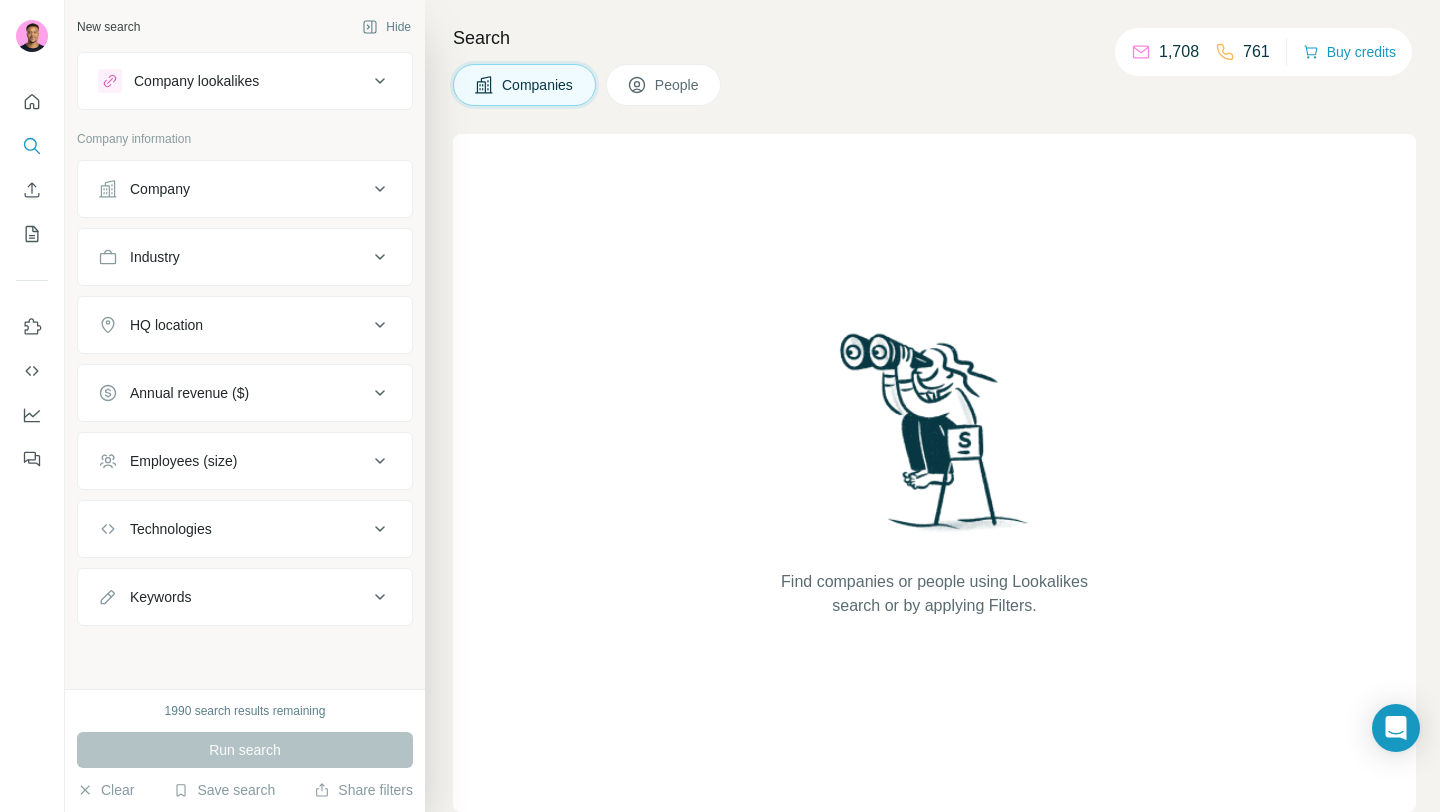 click on "Company" at bounding box center [233, 189] 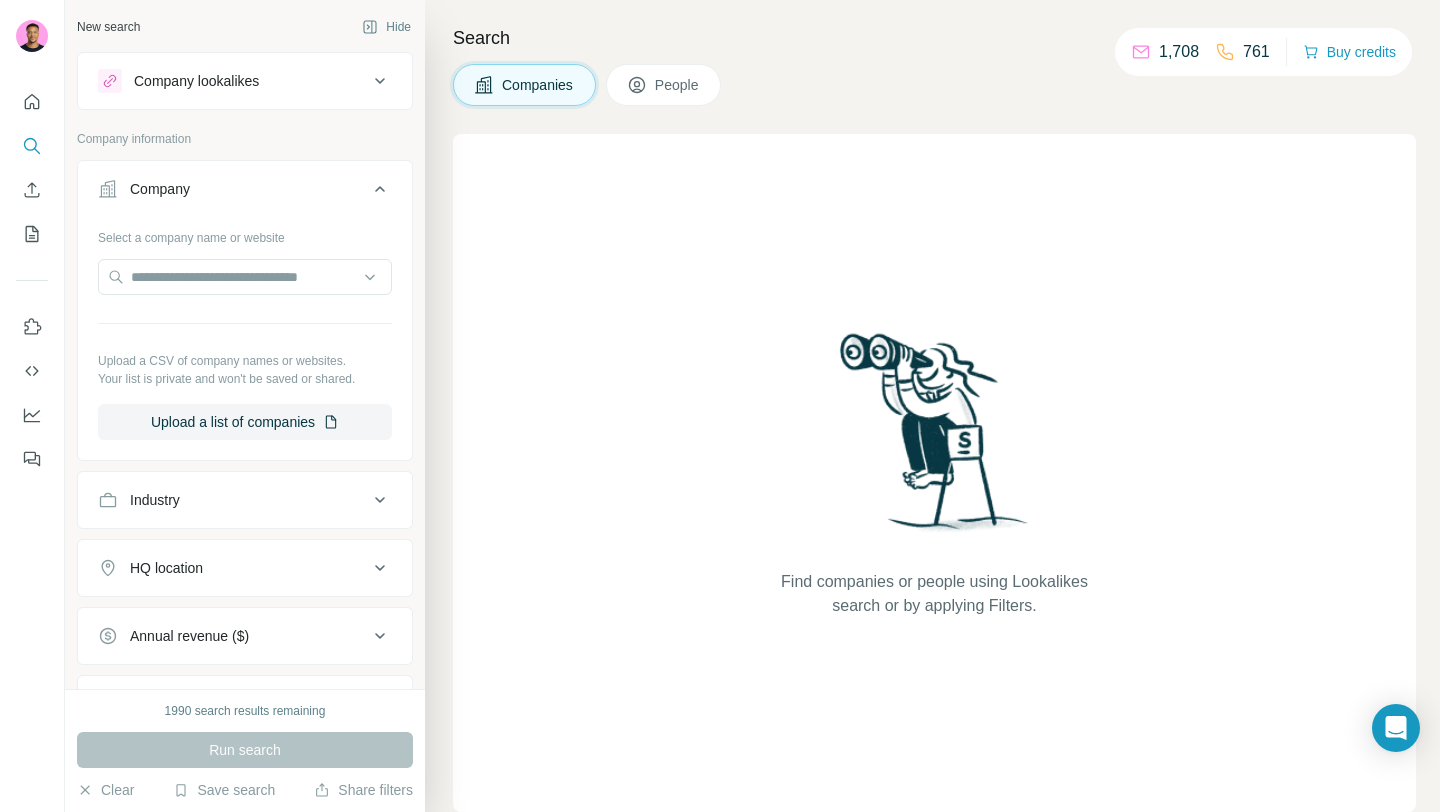 type 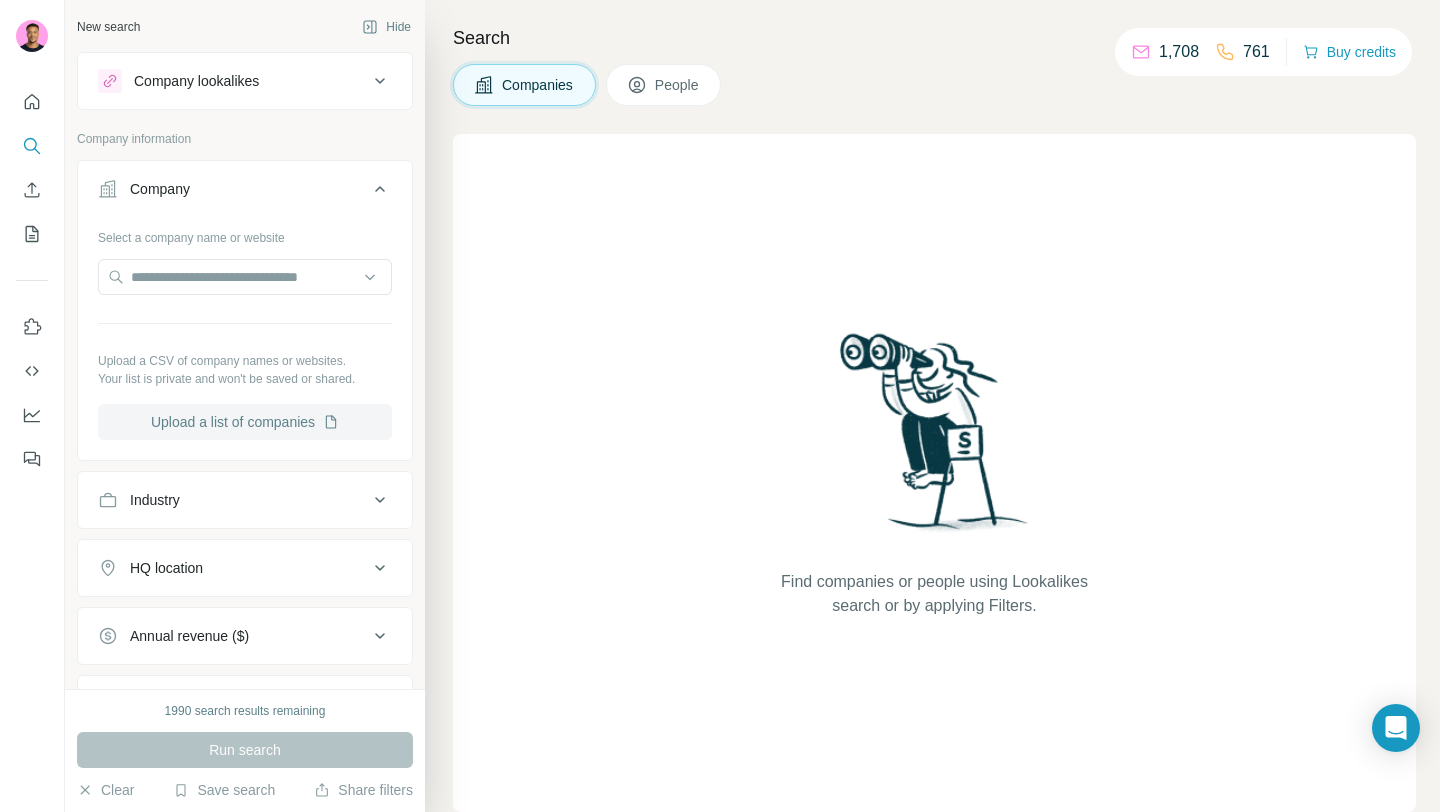 click on "Upload a list of companies" at bounding box center (245, 422) 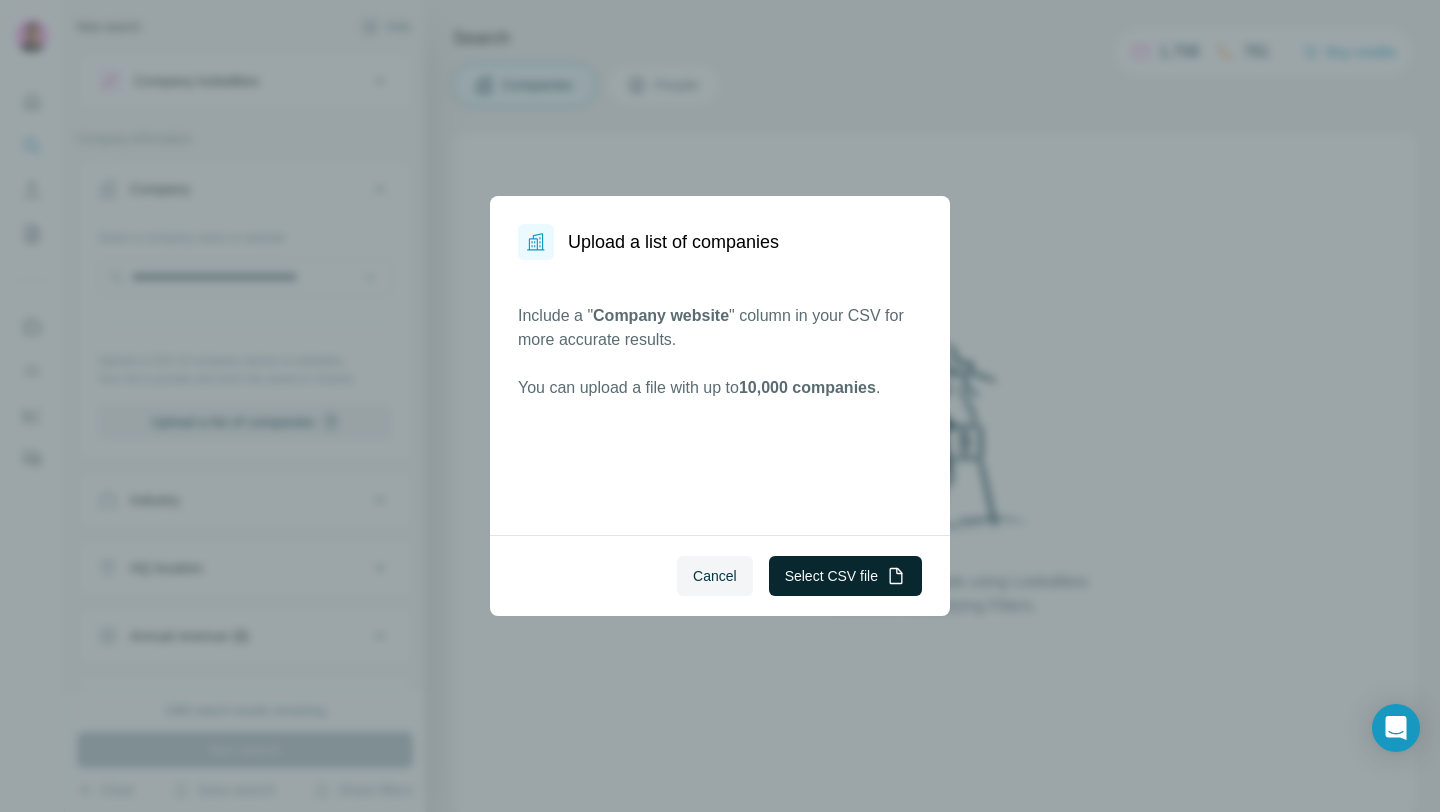 click on "Select CSV file" at bounding box center [845, 576] 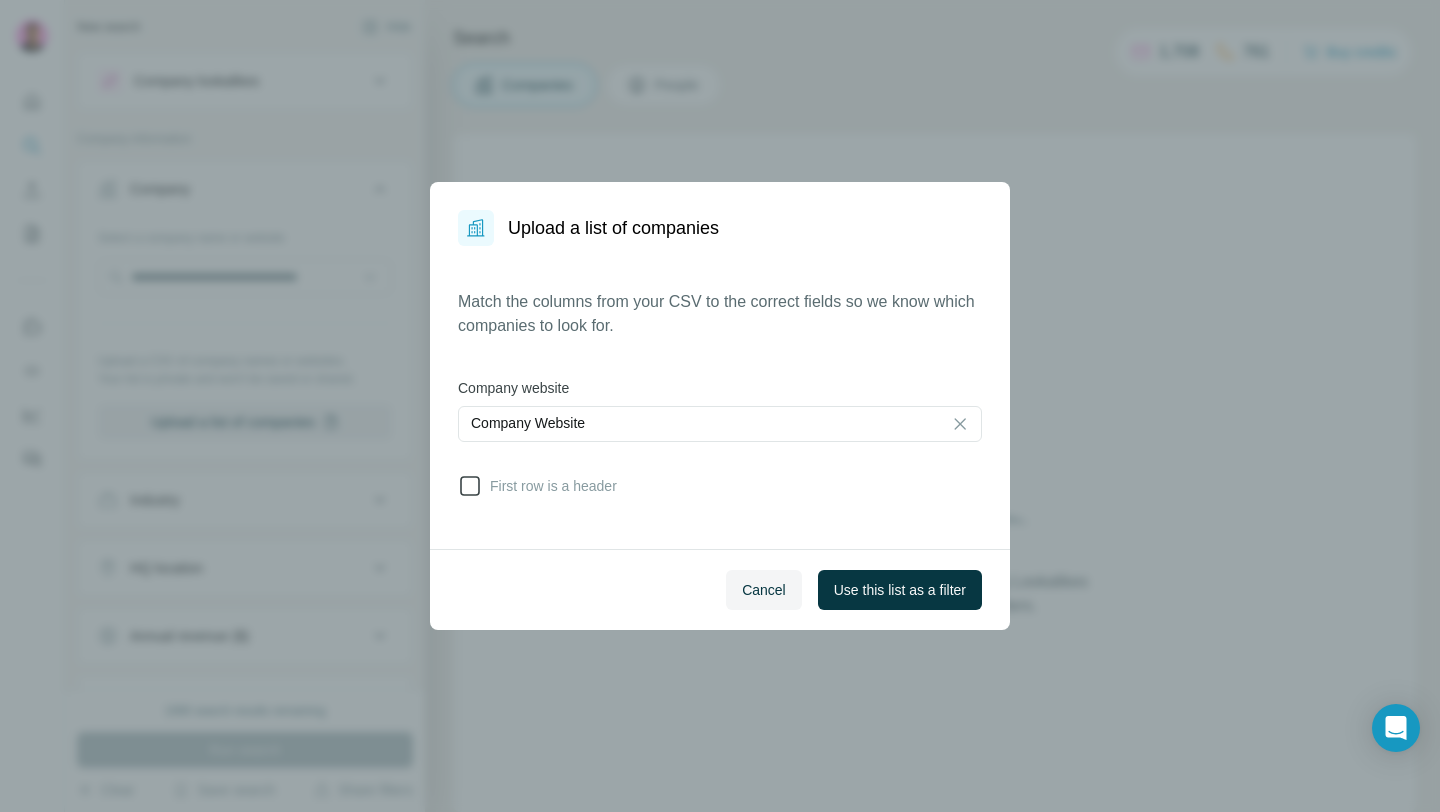 click on "First row is a header" at bounding box center (549, 486) 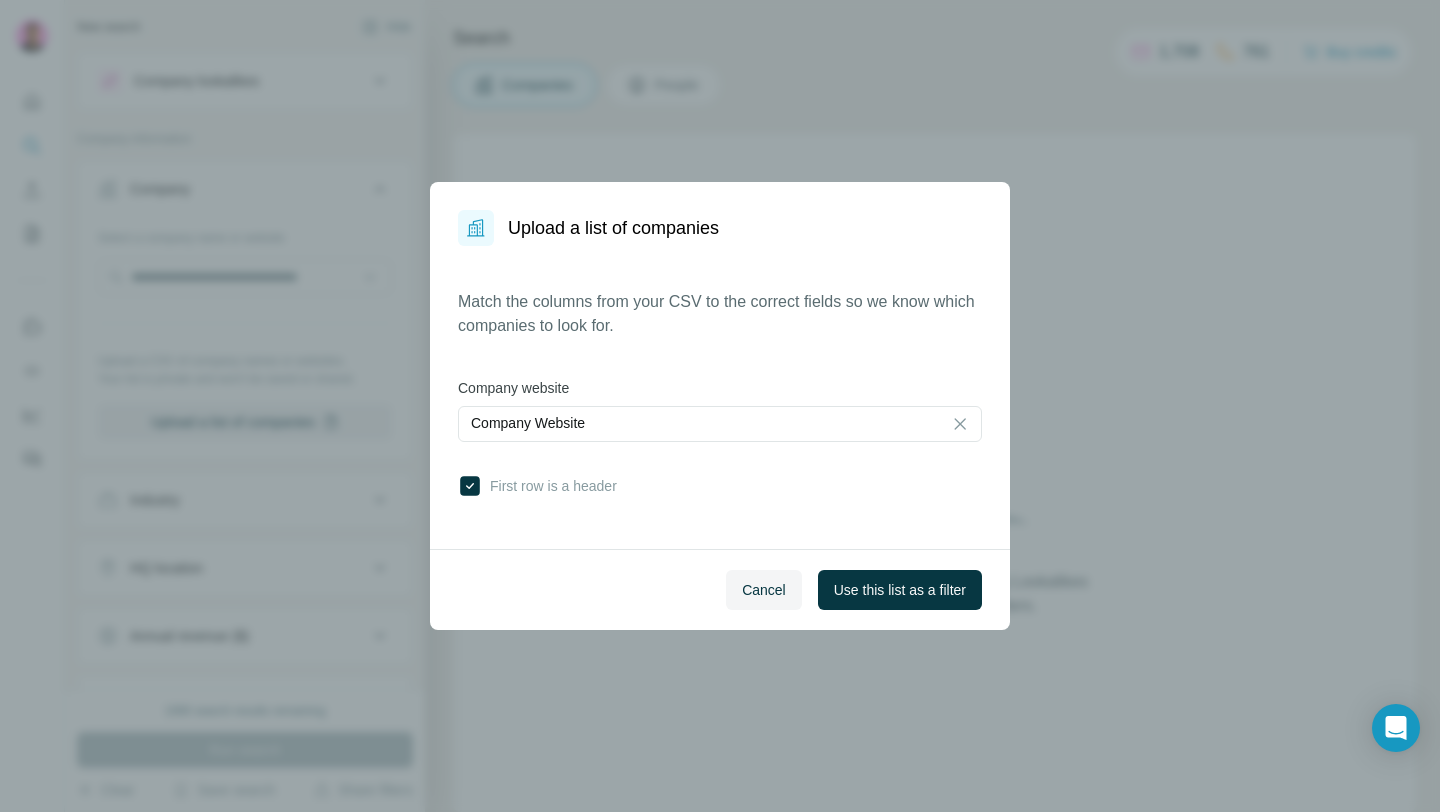 click on "Cancel Use this list as a filter" at bounding box center [720, 589] 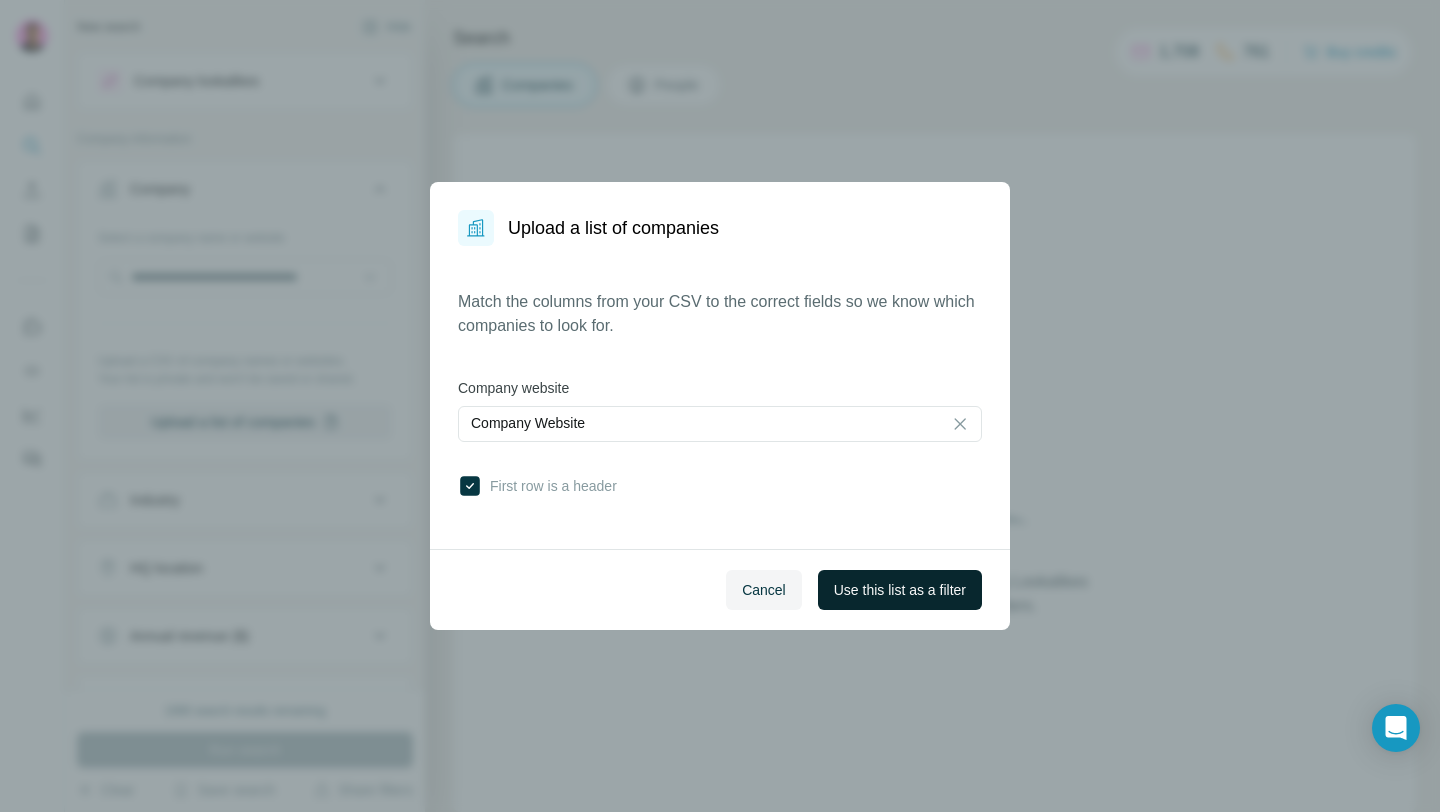 click on "Use this list as a filter" at bounding box center (900, 590) 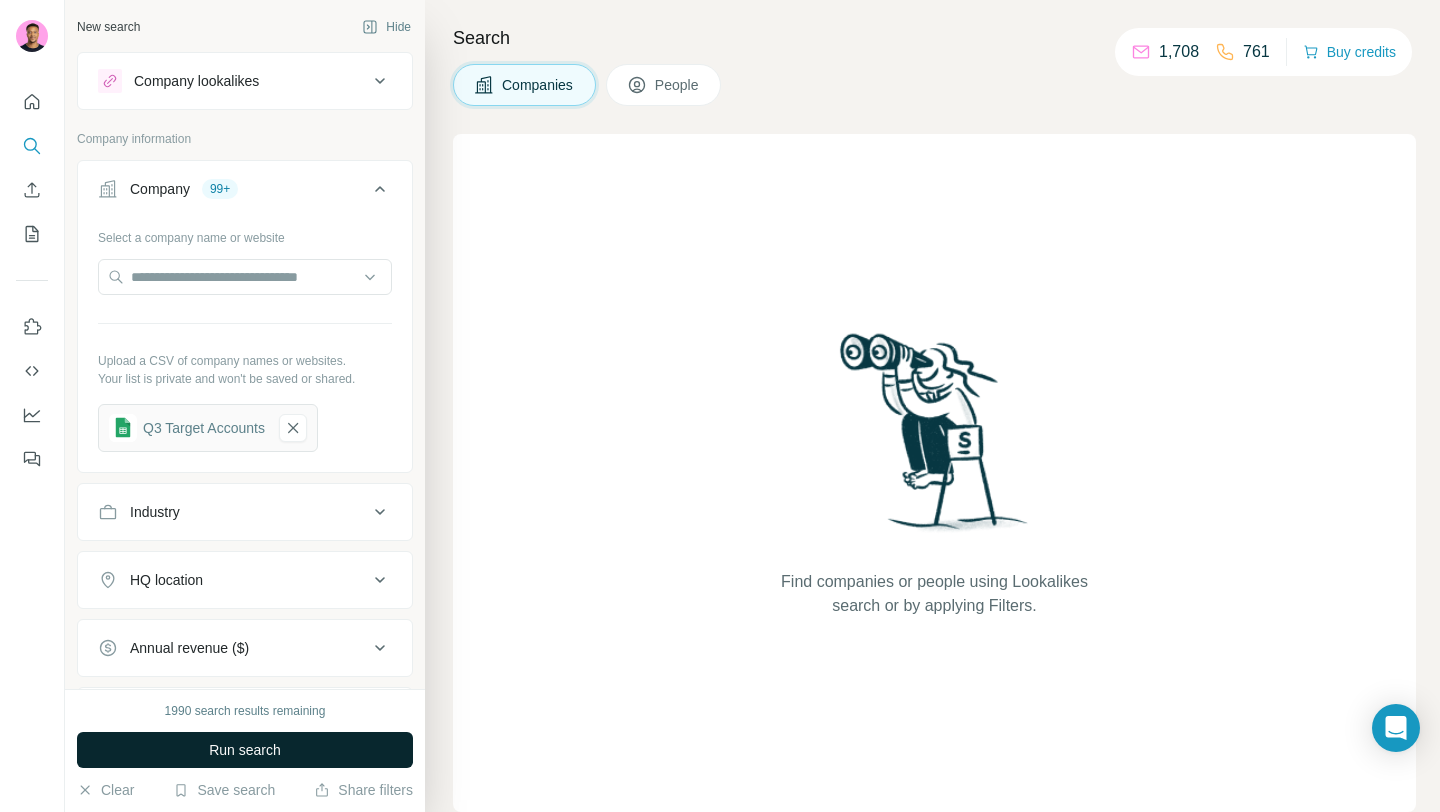 click on "Run search" at bounding box center (245, 750) 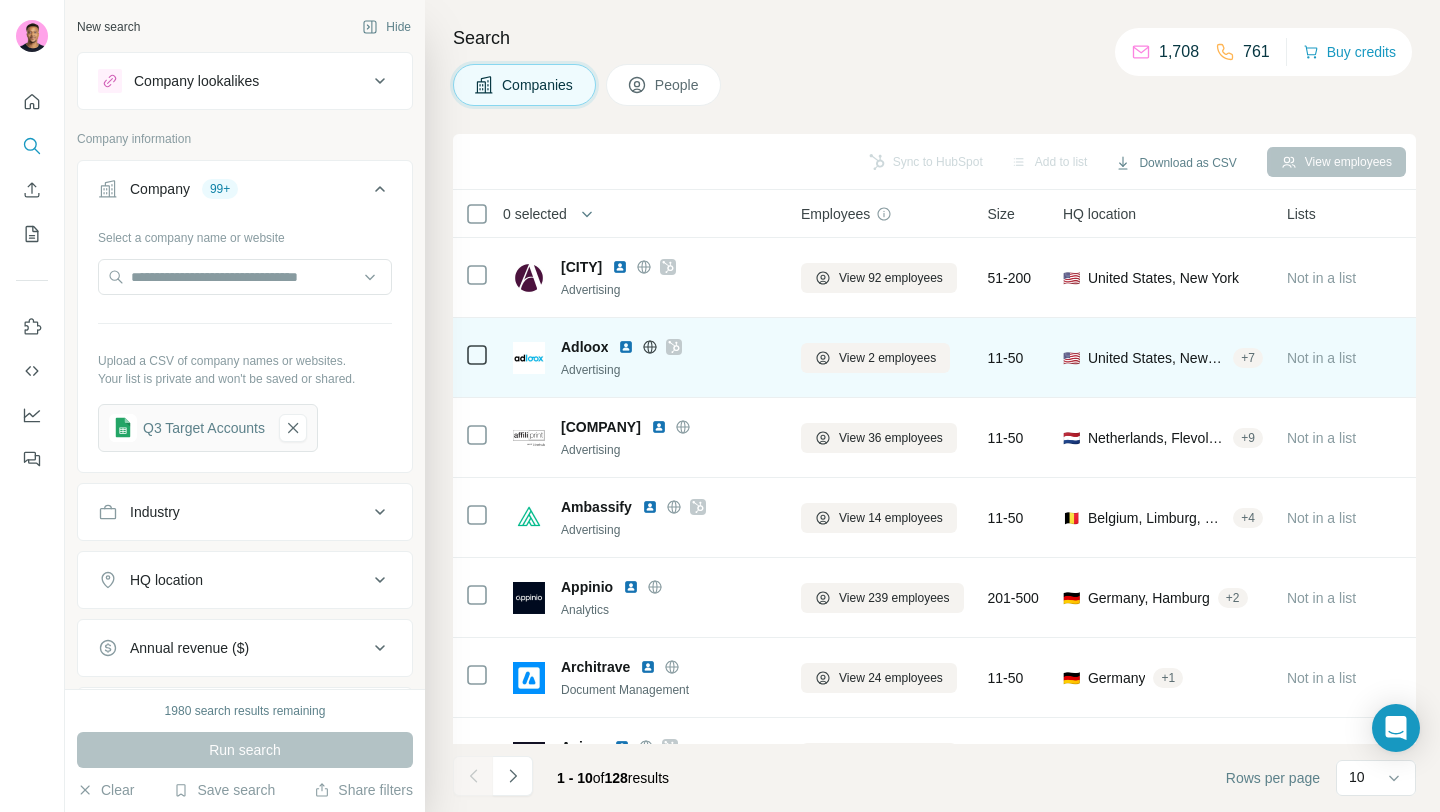 scroll, scrollTop: 294, scrollLeft: 0, axis: vertical 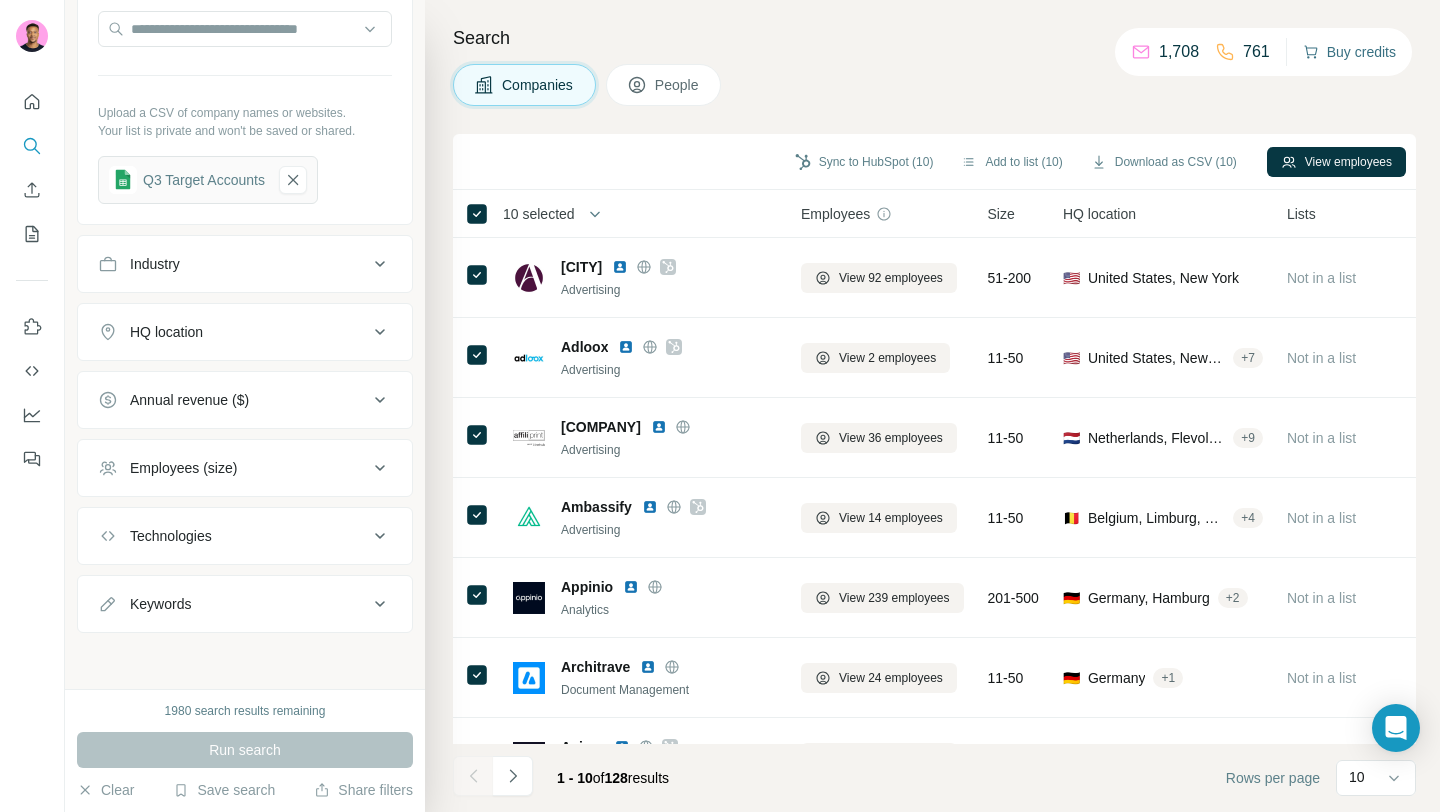 click on "Buy credits" at bounding box center [1349, 52] 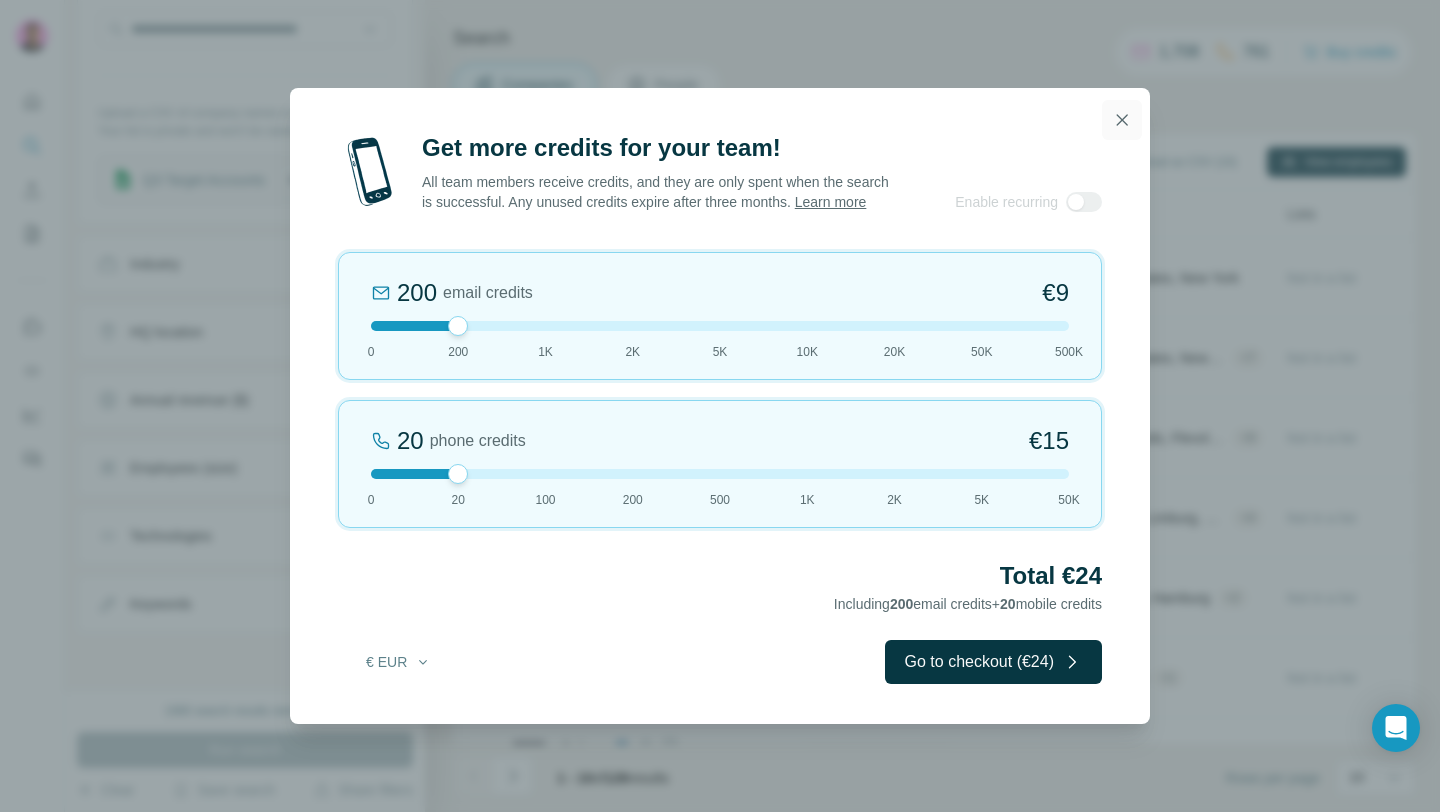 click 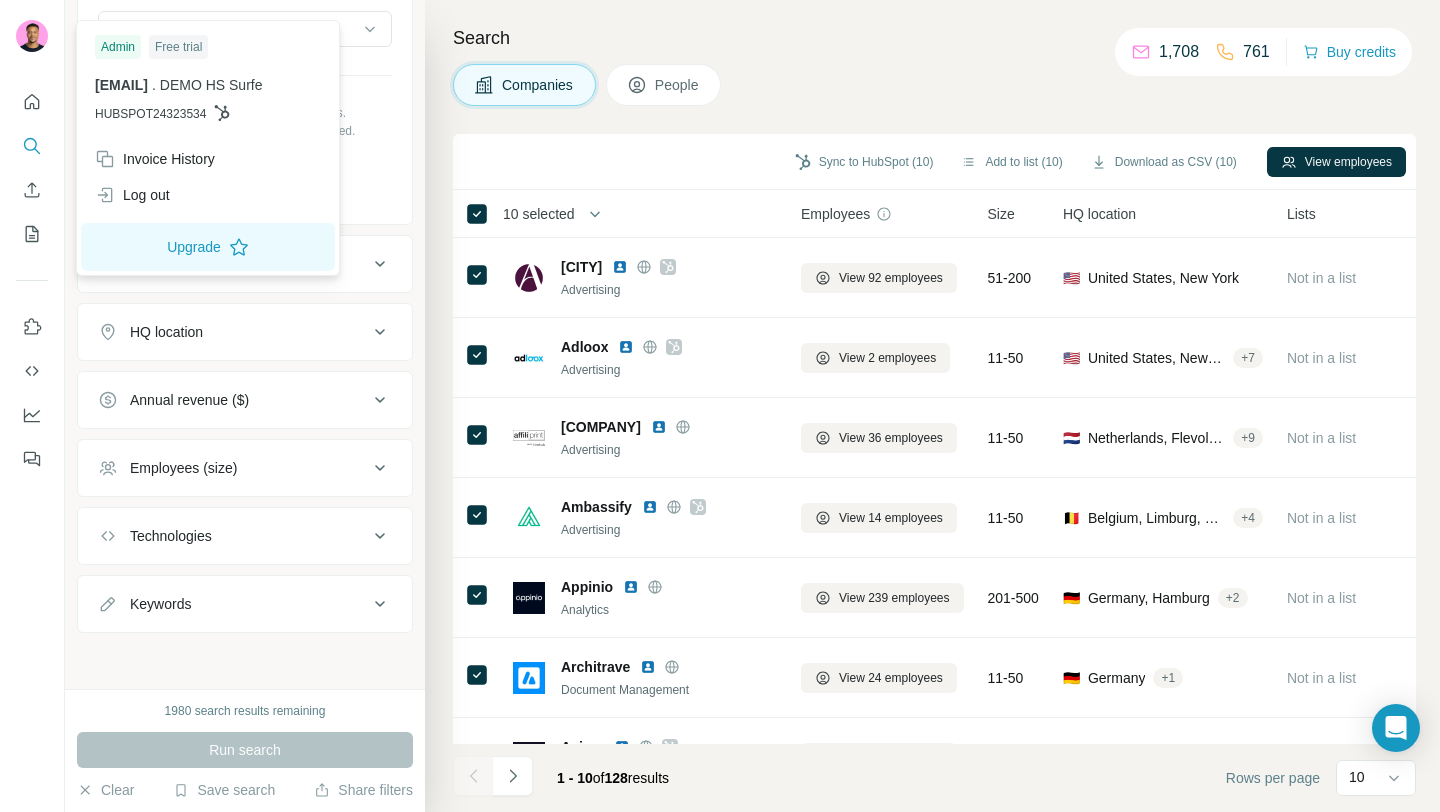 click at bounding box center [35, 39] 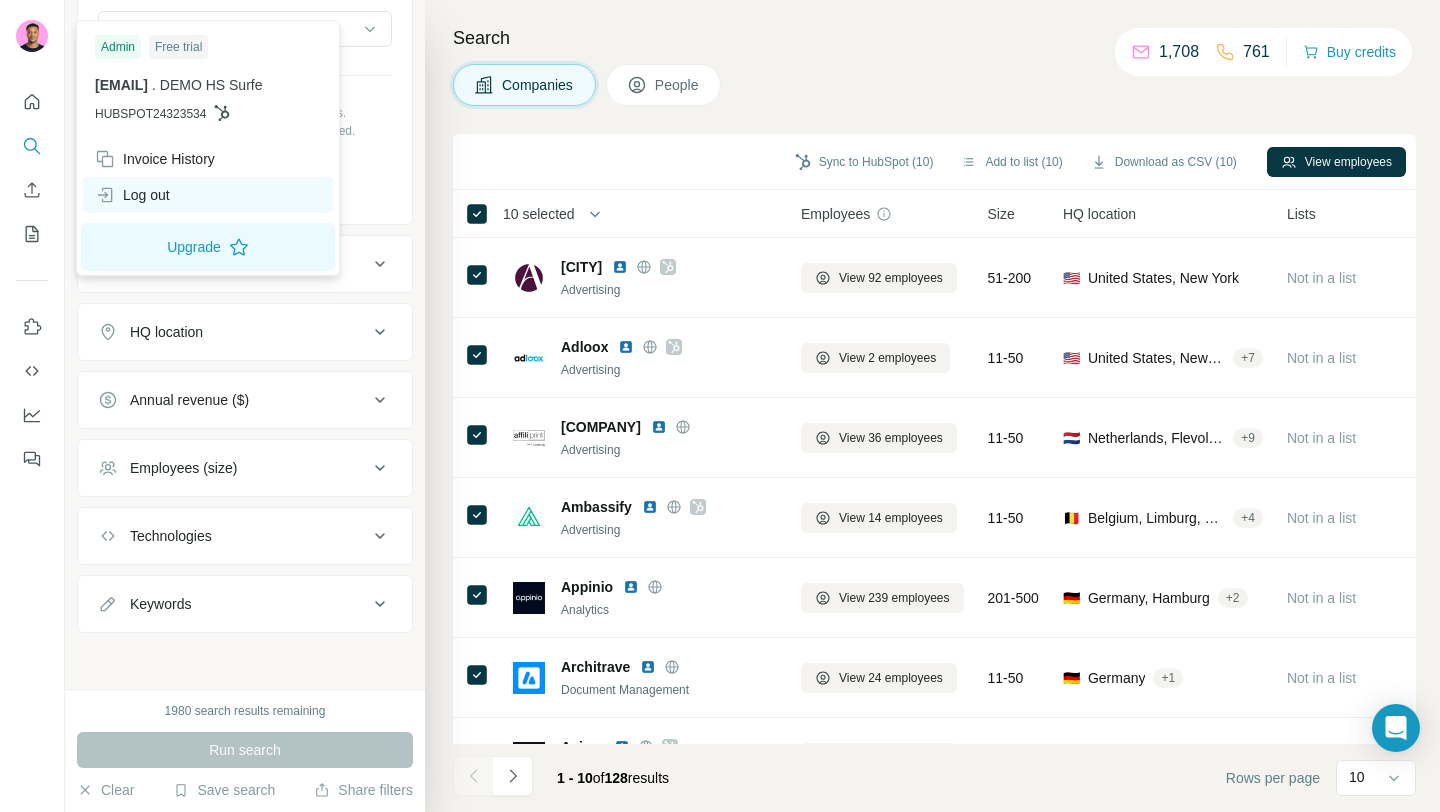 click on "Log out" at bounding box center [132, 195] 